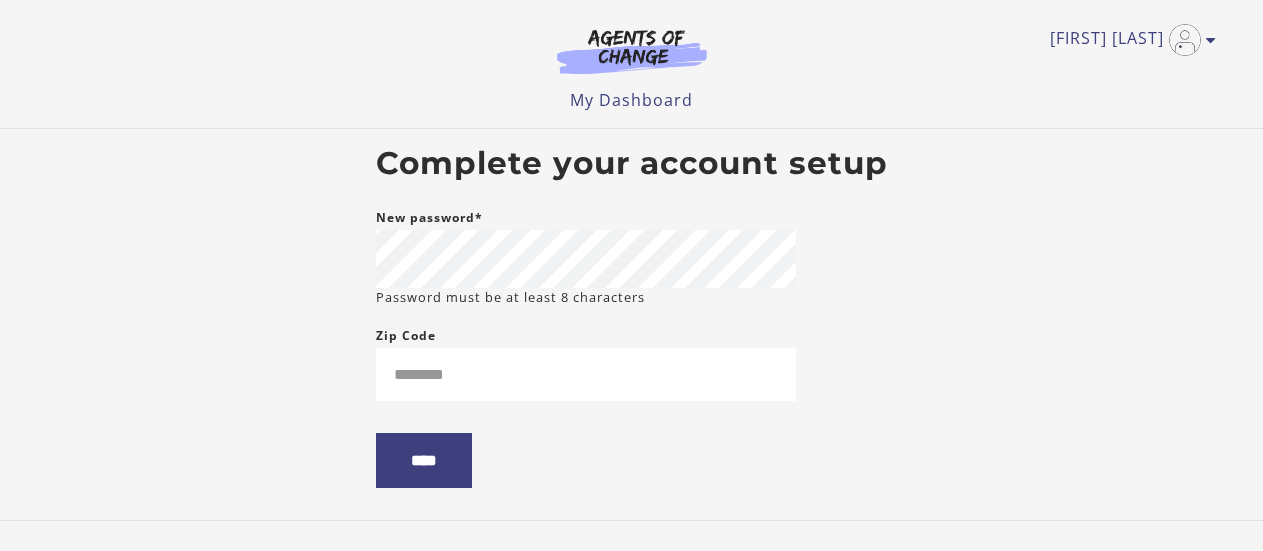 scroll, scrollTop: 0, scrollLeft: 0, axis: both 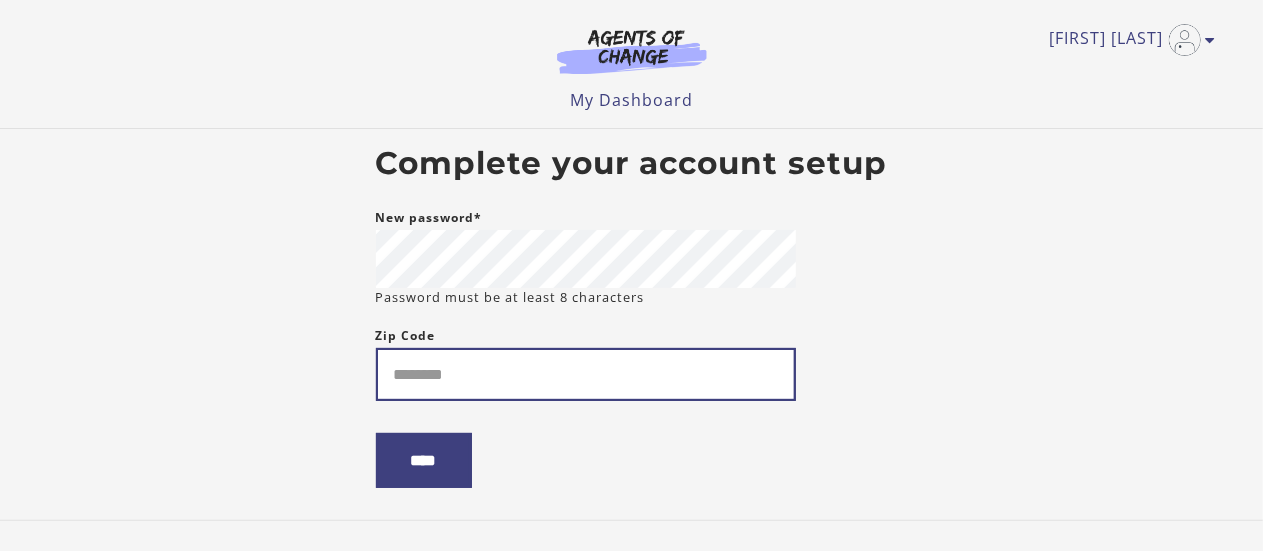 click on "Zip Code" at bounding box center (586, 374) 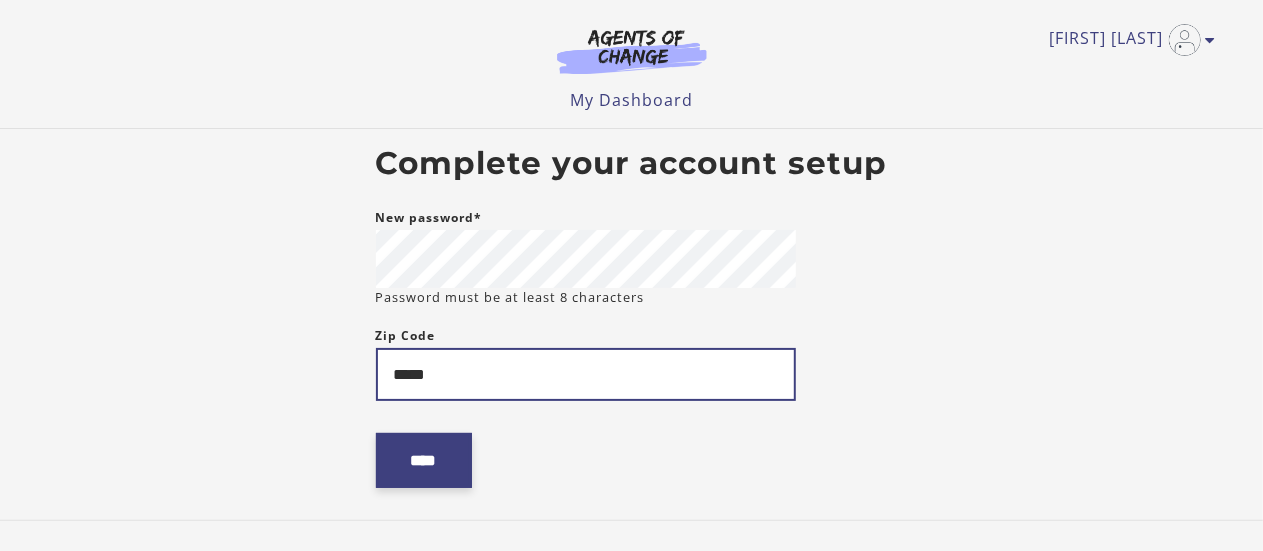 type on "*****" 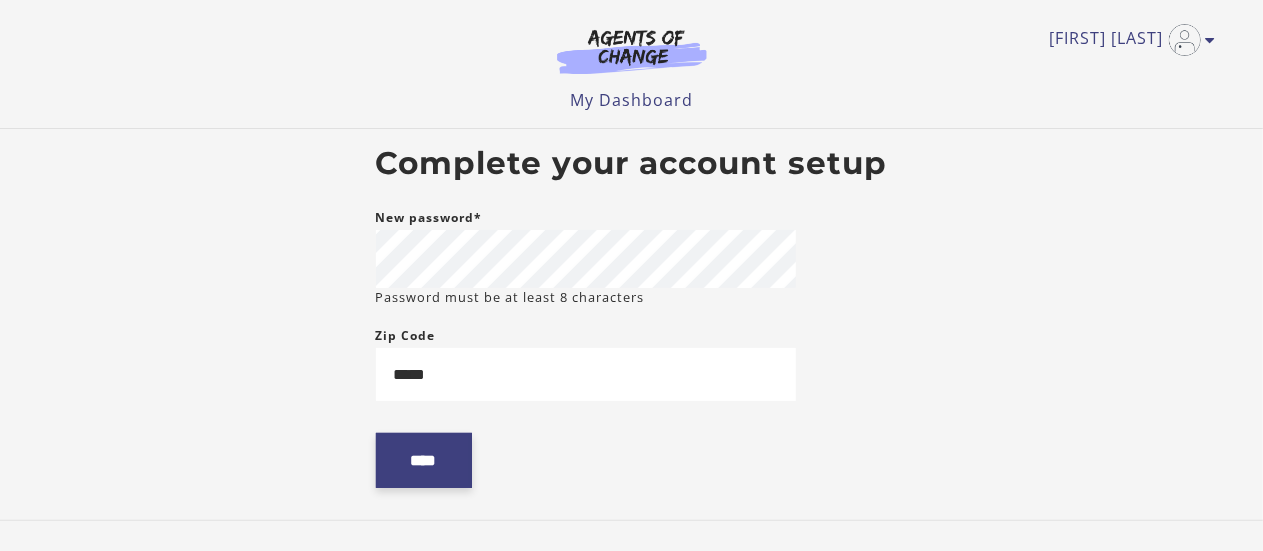 click on "****" at bounding box center [424, 460] 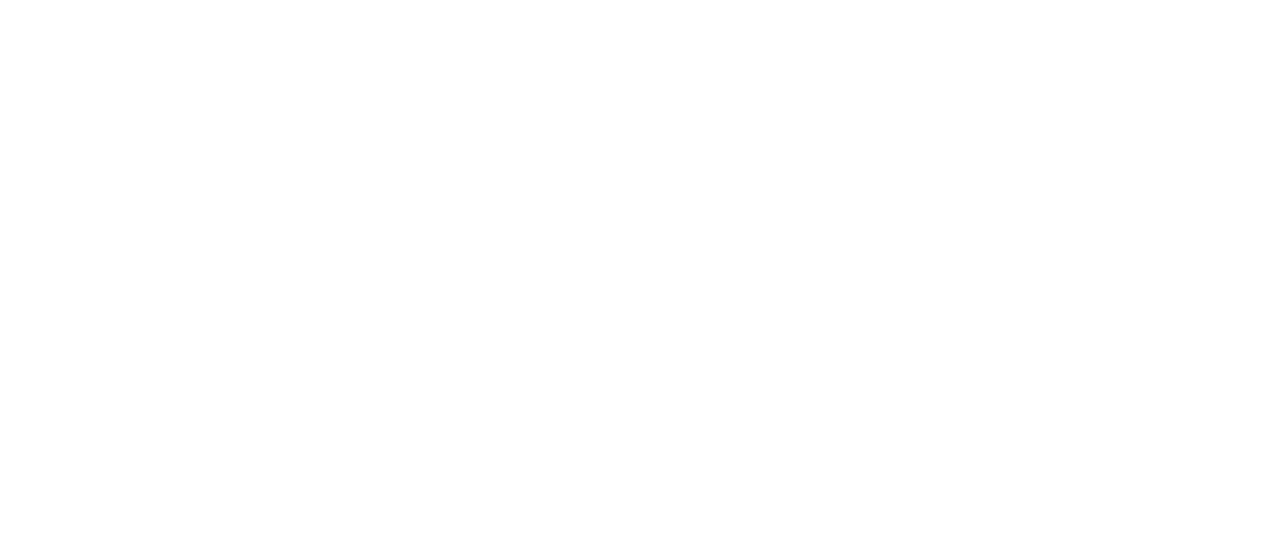 scroll, scrollTop: 0, scrollLeft: 0, axis: both 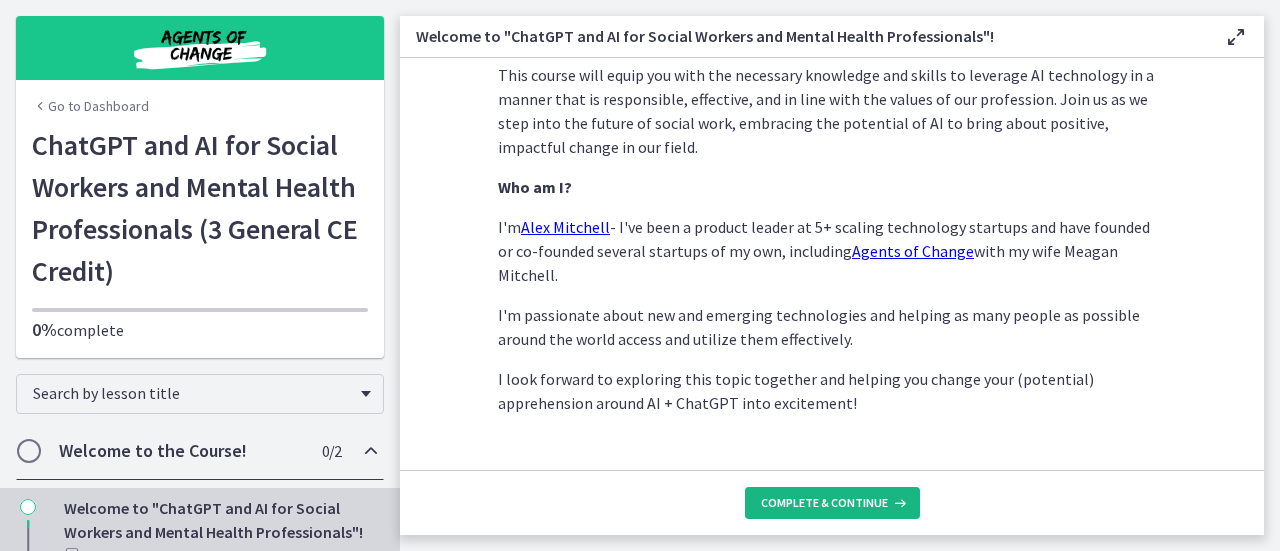 click on "Complete & continue" at bounding box center (824, 503) 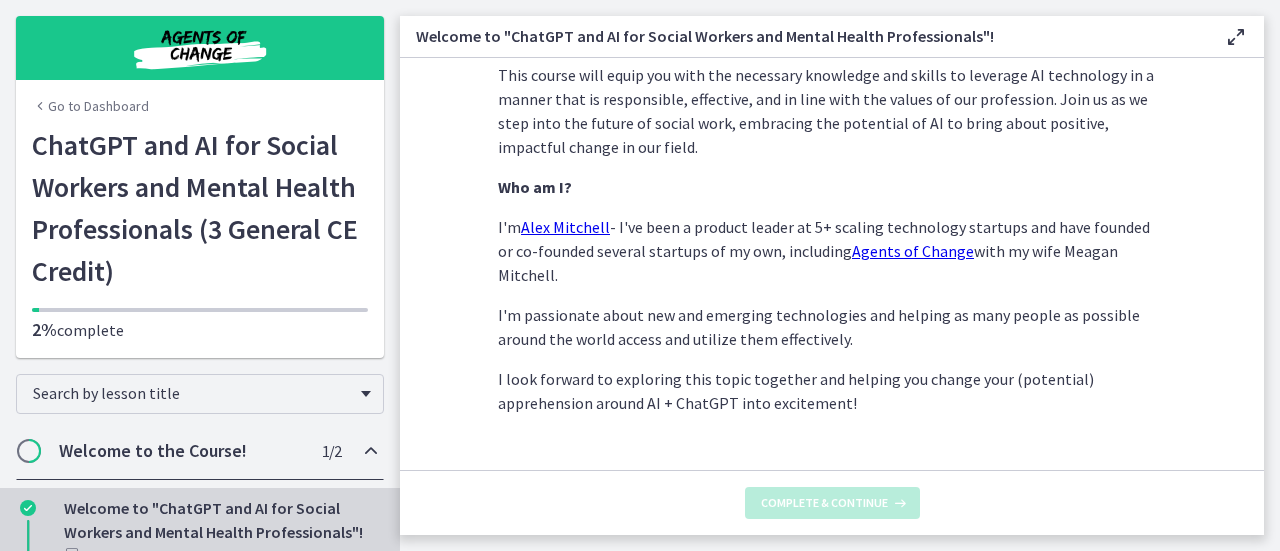 scroll, scrollTop: 0, scrollLeft: 0, axis: both 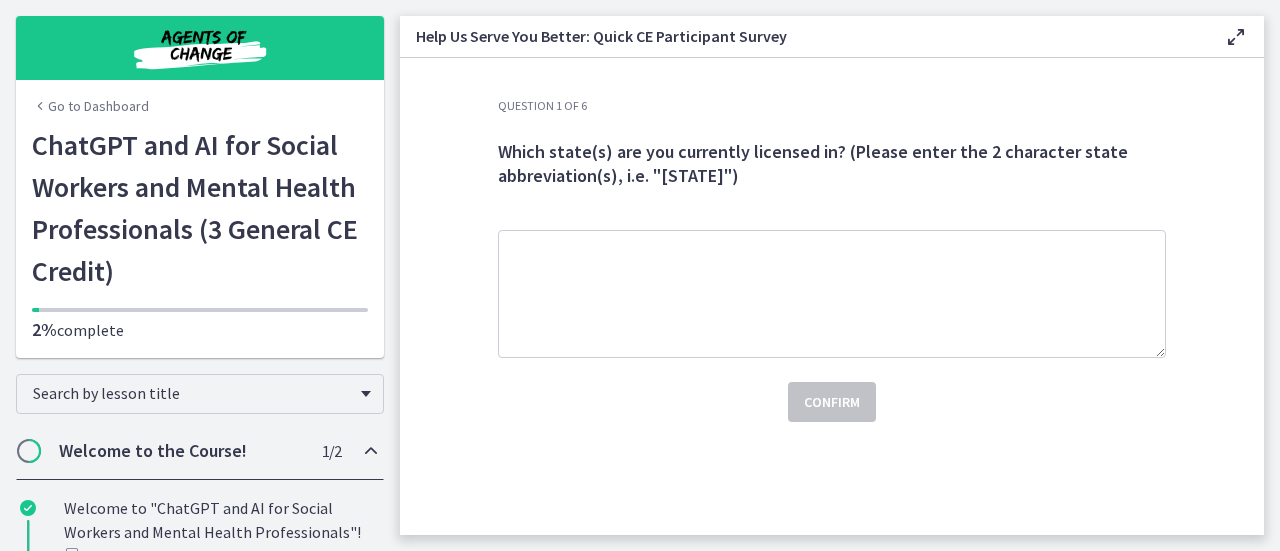 click on "ChatGPT and AI for Social Workers and Mental Health Professionals (3 General CE Credit)" at bounding box center [200, 208] 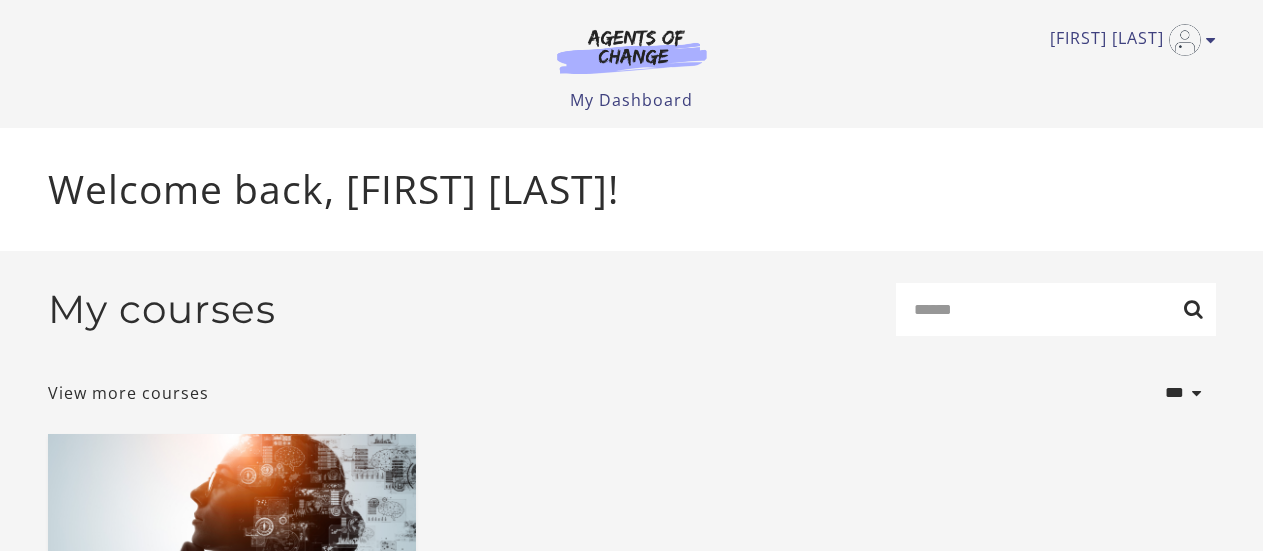 scroll, scrollTop: 0, scrollLeft: 0, axis: both 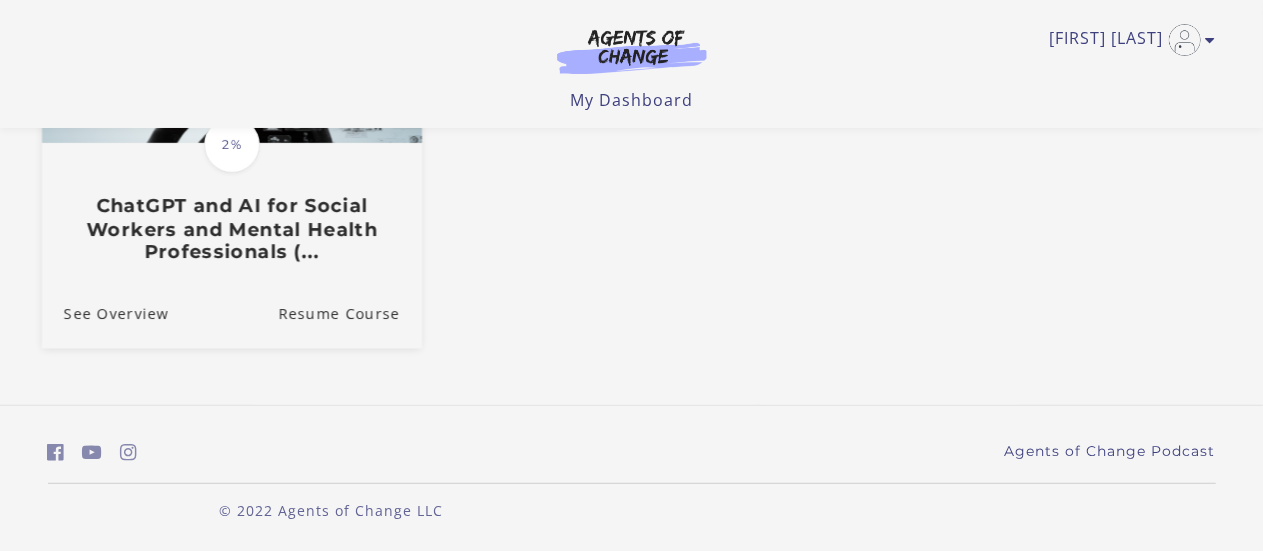 click on "ChatGPT and AI for Social Workers and Mental Health Professionals (..." at bounding box center (231, 229) 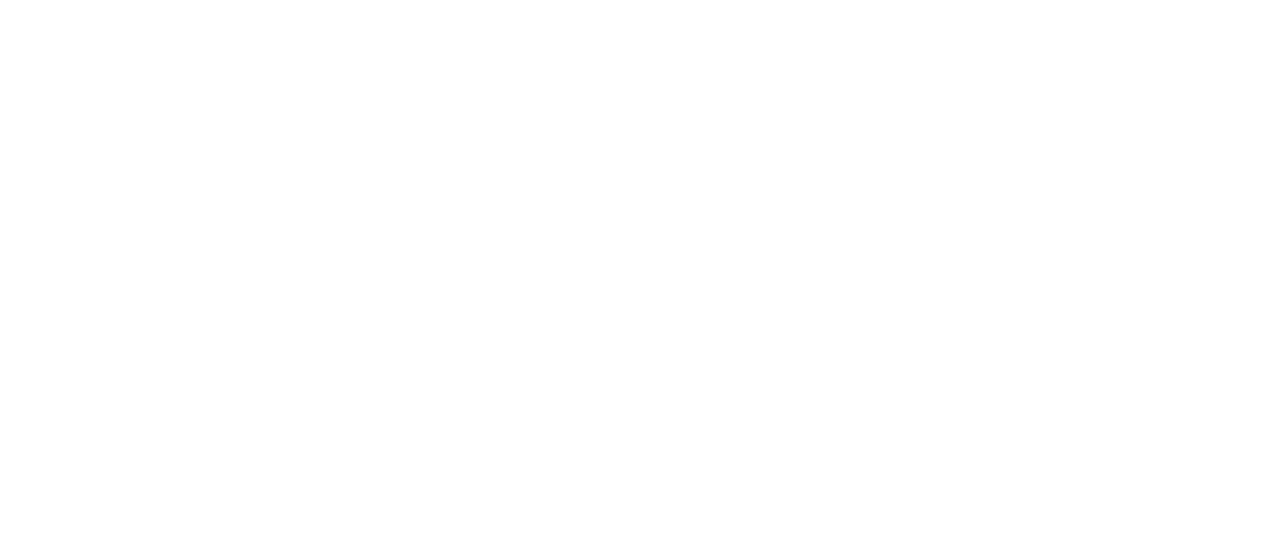 scroll, scrollTop: 0, scrollLeft: 0, axis: both 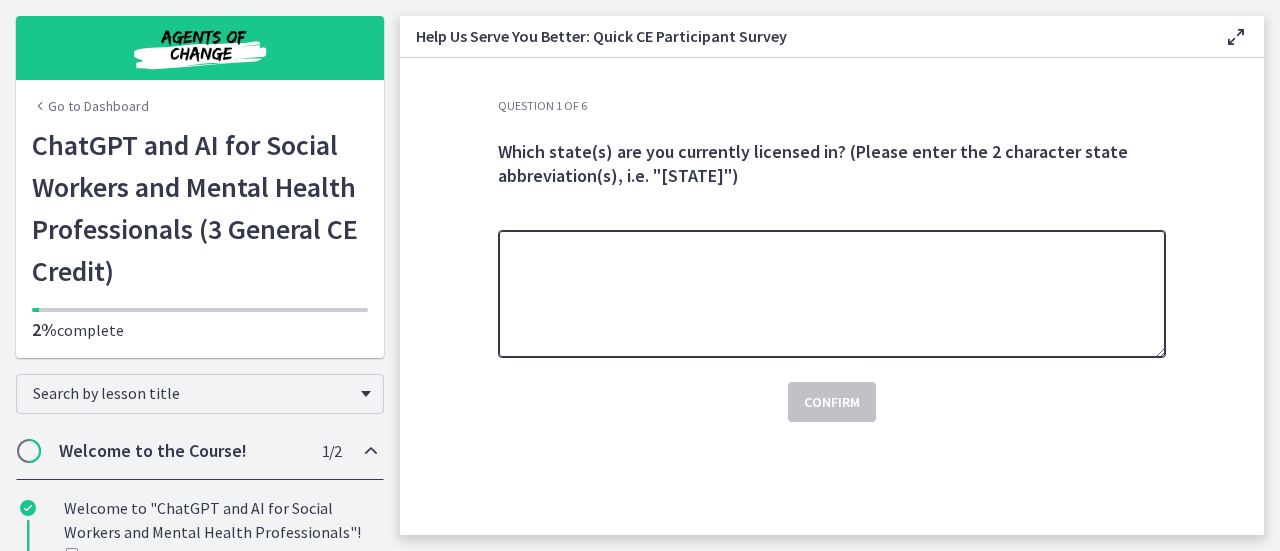 click at bounding box center (832, 294) 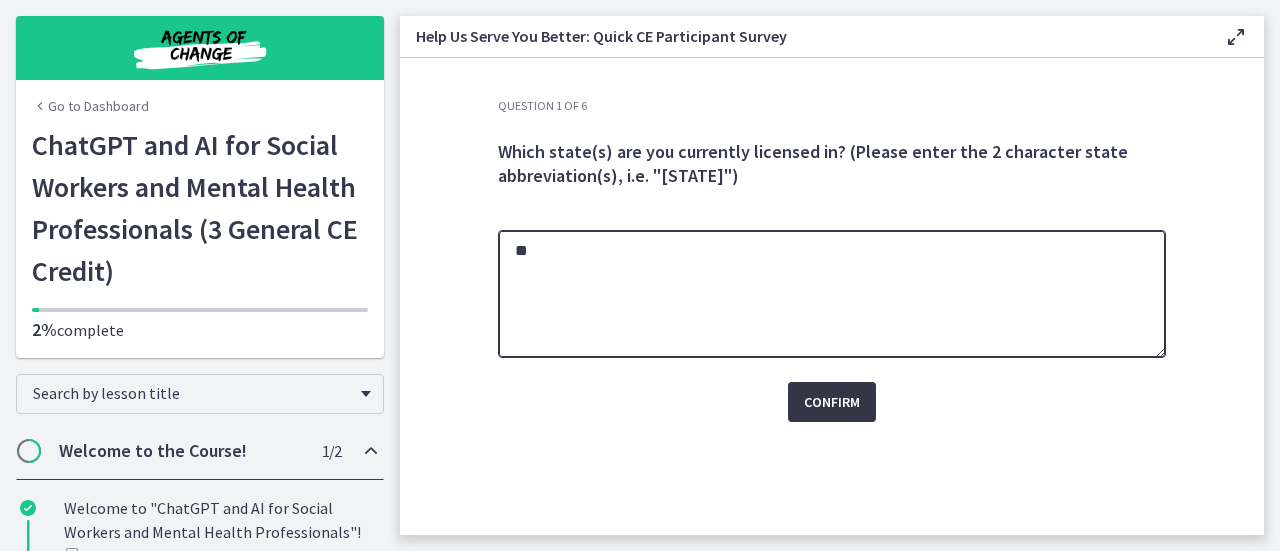 type on "**" 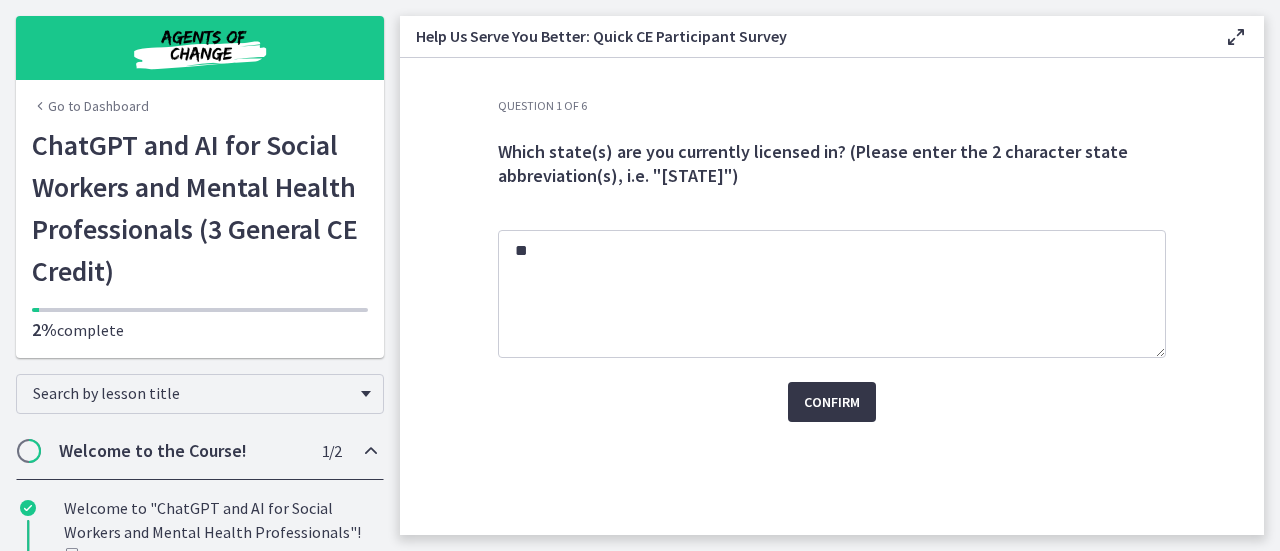 click on "Confirm" at bounding box center (832, 402) 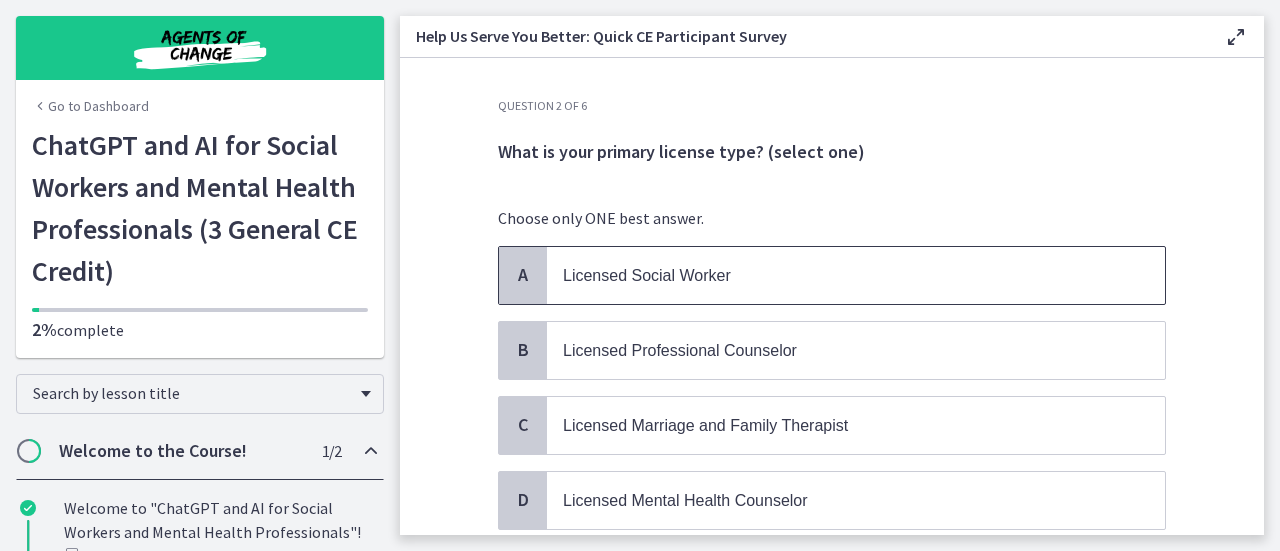 click on "Licensed Social Worker" at bounding box center (836, 275) 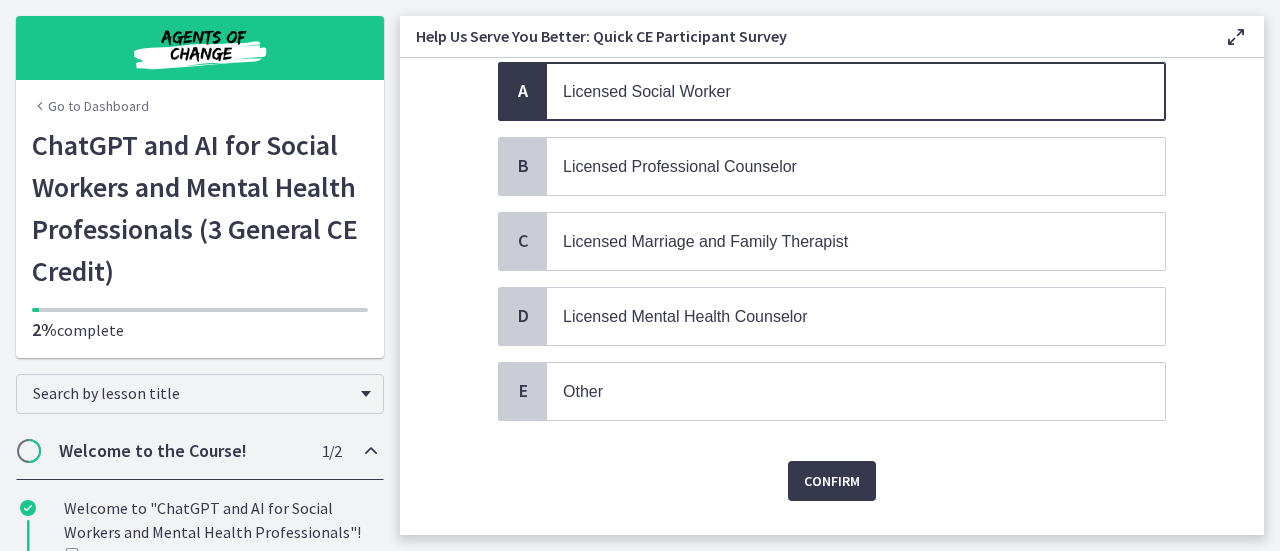scroll, scrollTop: 182, scrollLeft: 0, axis: vertical 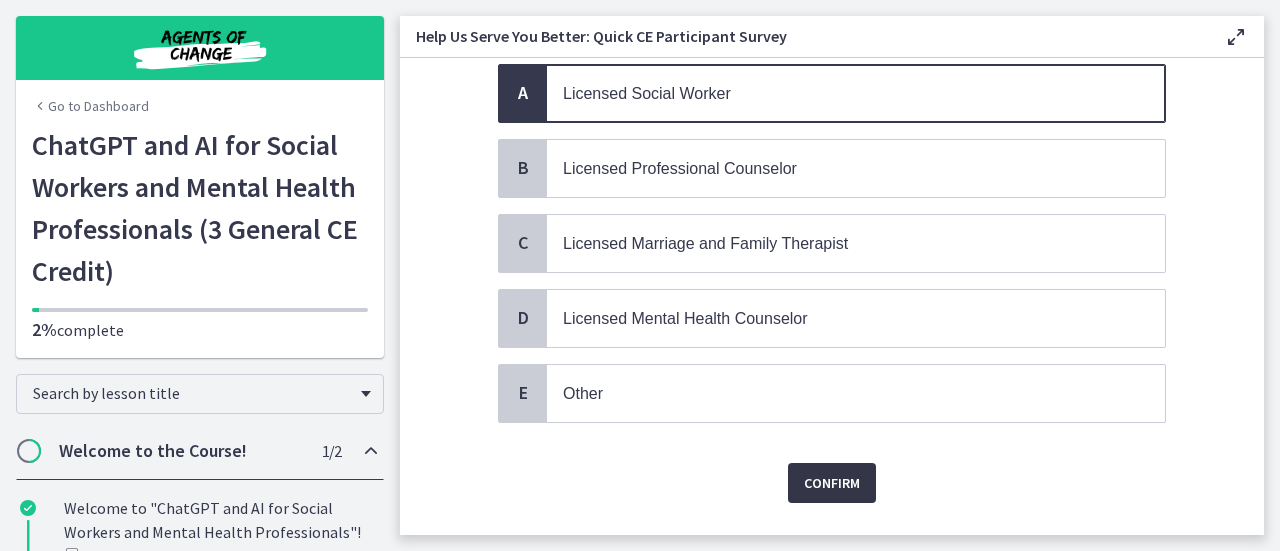 click on "Confirm" at bounding box center [832, 483] 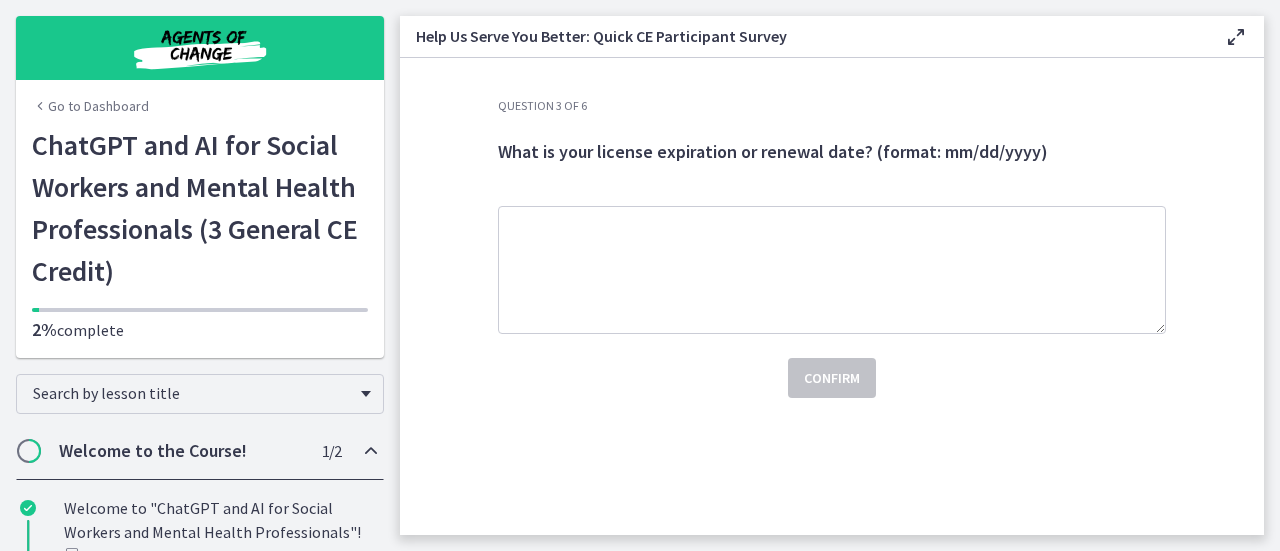 scroll, scrollTop: 0, scrollLeft: 0, axis: both 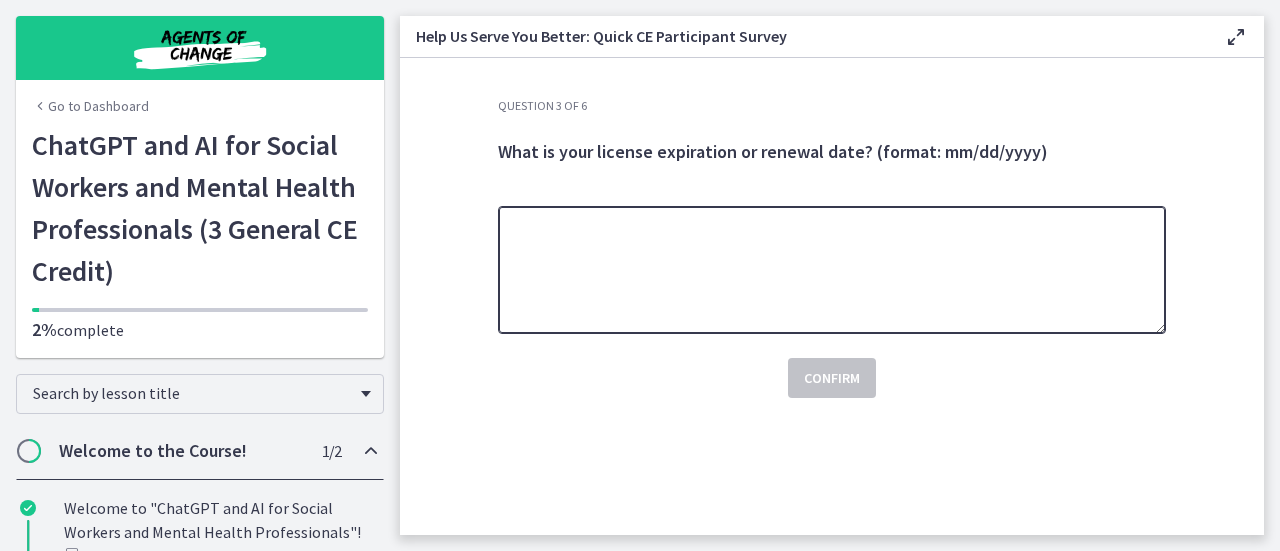 click at bounding box center (832, 270) 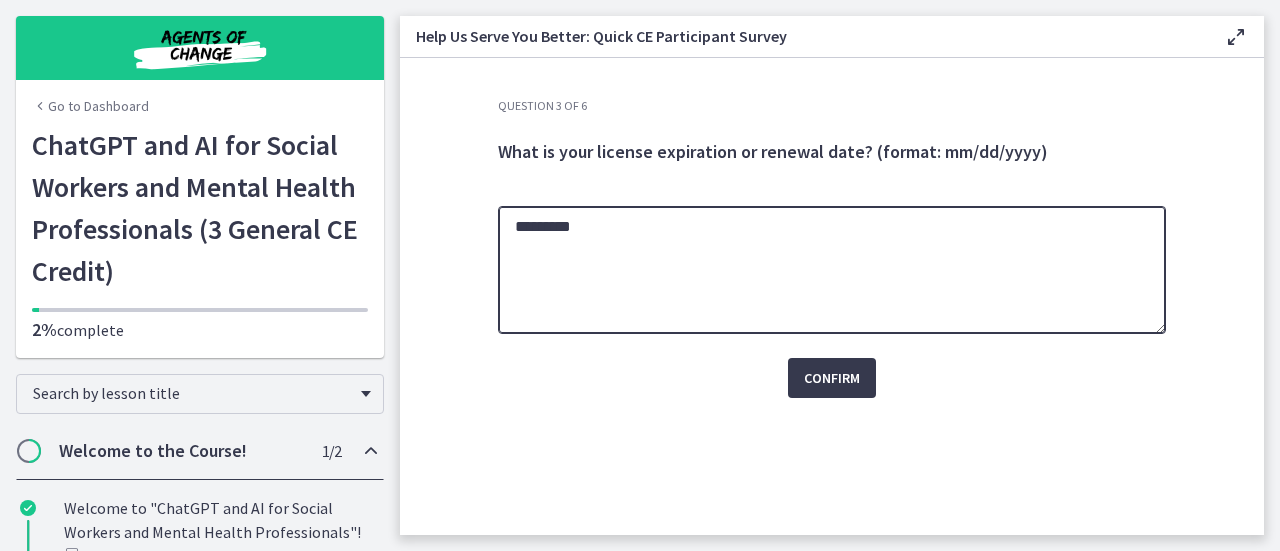 type on "*********" 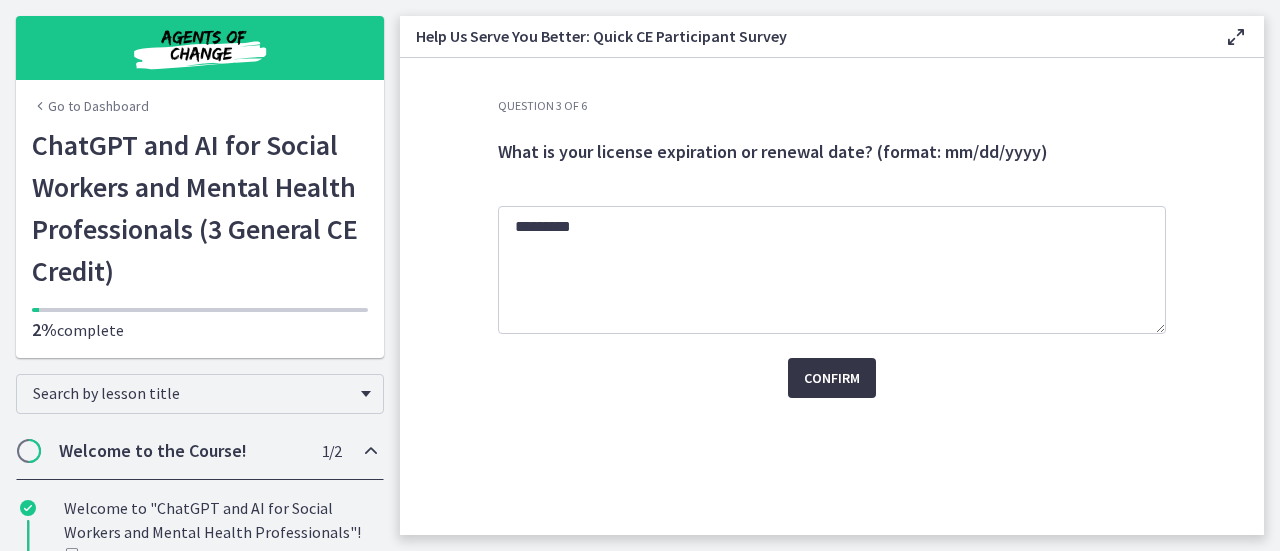 click on "Confirm" at bounding box center (832, 378) 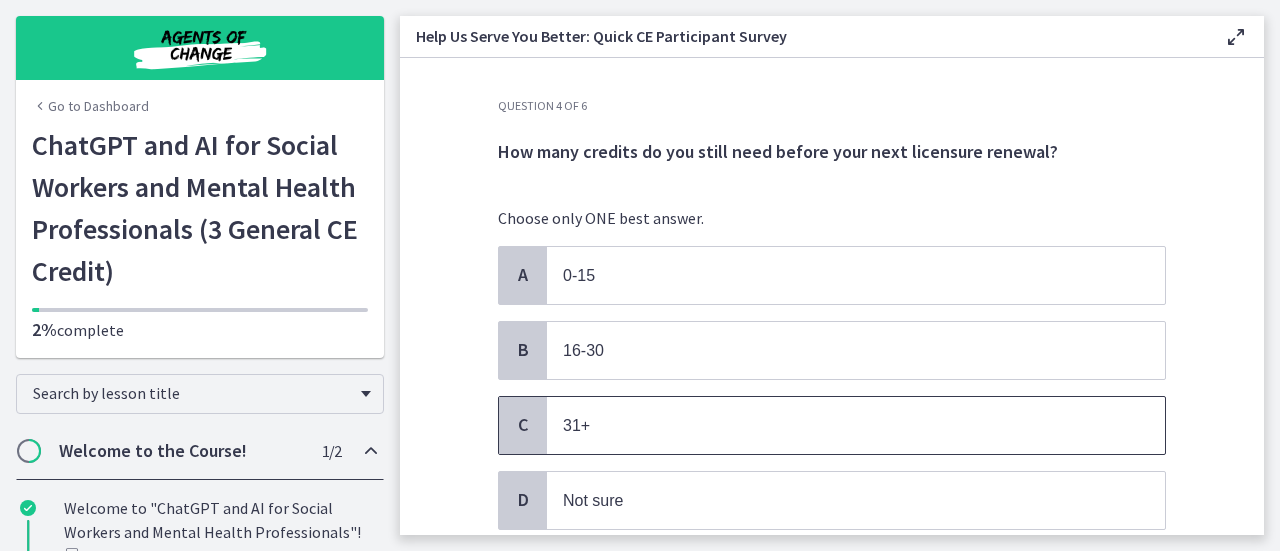 click on "31+" at bounding box center [836, 425] 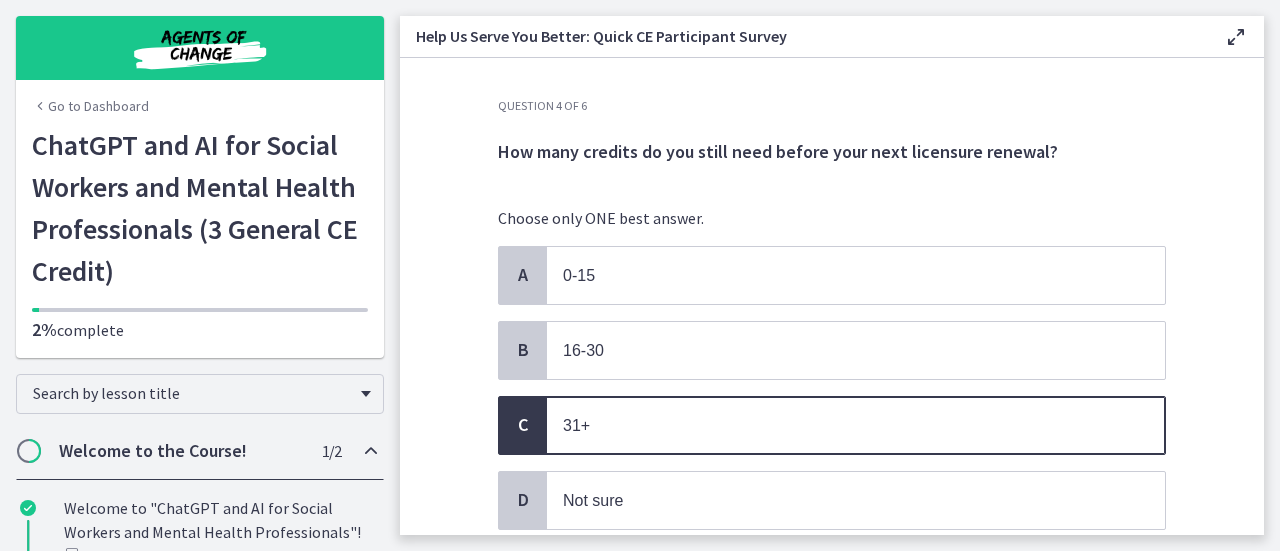 scroll, scrollTop: 148, scrollLeft: 0, axis: vertical 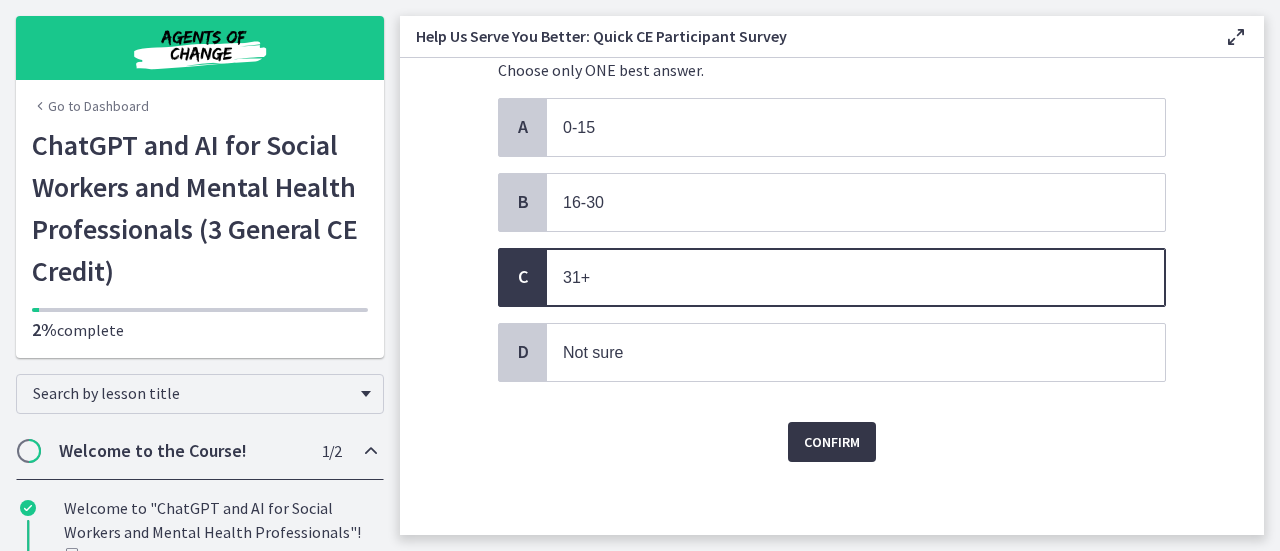 click on "Confirm" at bounding box center (832, 442) 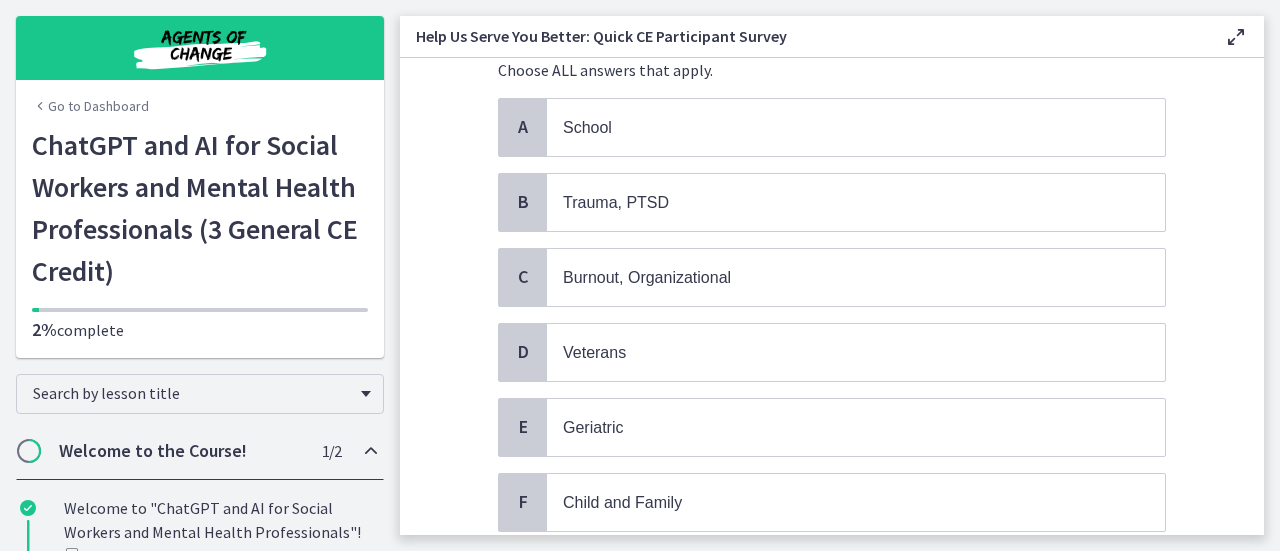 scroll, scrollTop: 0, scrollLeft: 0, axis: both 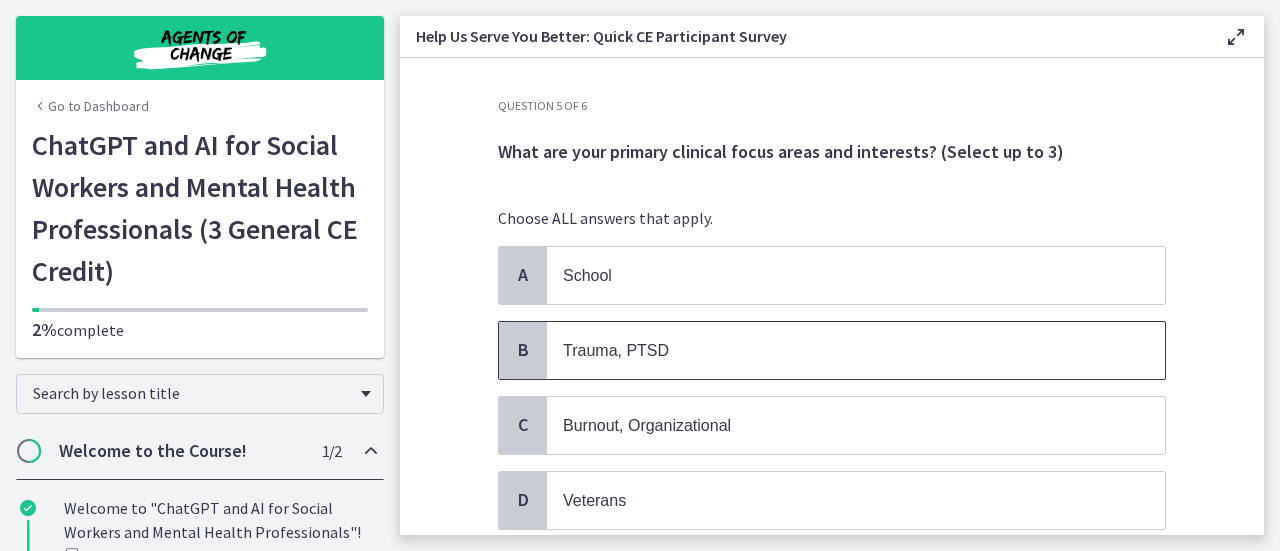 click on "Trauma, PTSD" at bounding box center (856, 350) 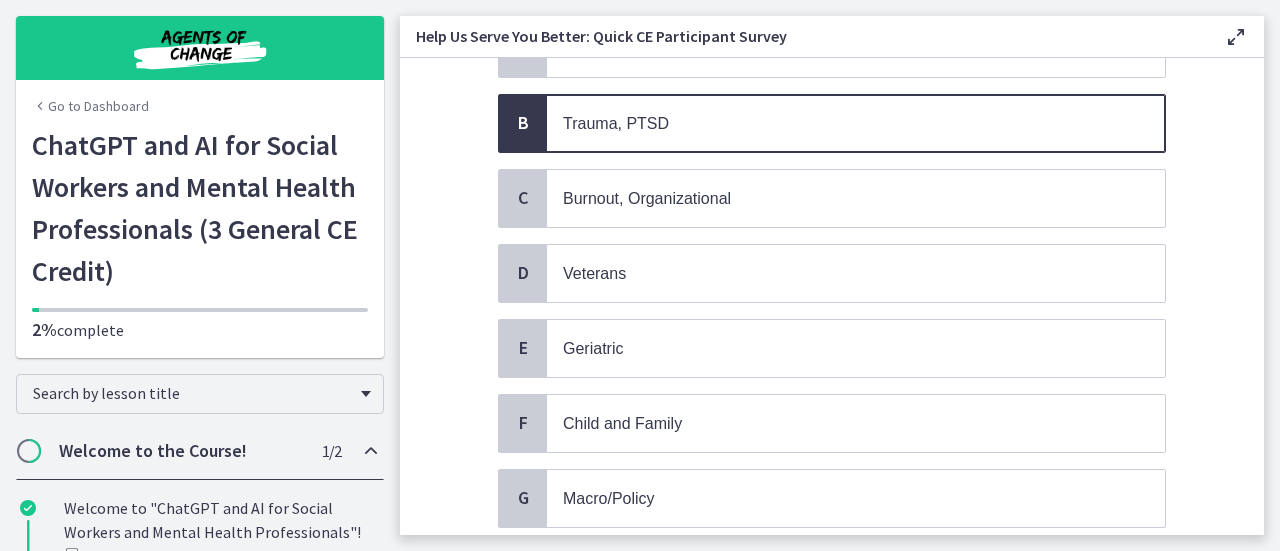scroll, scrollTop: 240, scrollLeft: 0, axis: vertical 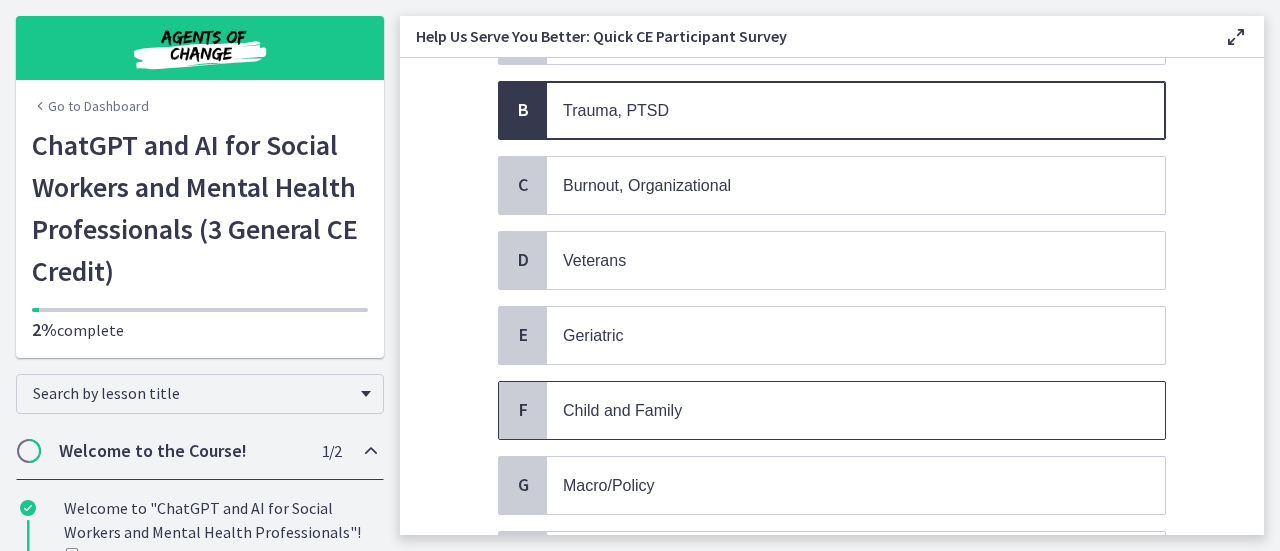 click on "Child and Family" at bounding box center [836, 410] 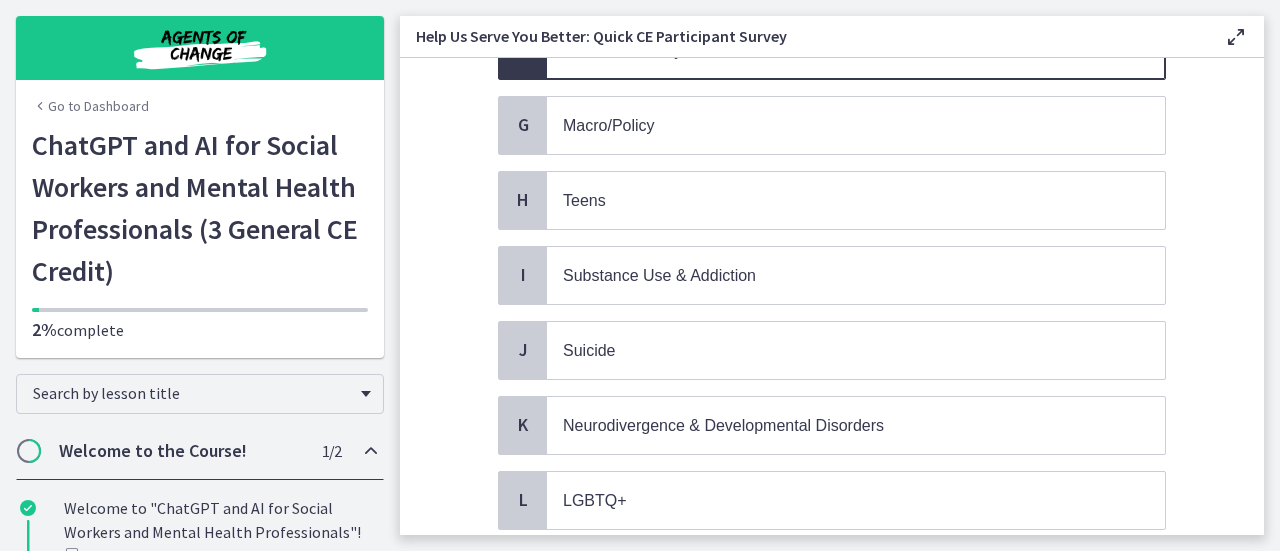 scroll, scrollTop: 640, scrollLeft: 0, axis: vertical 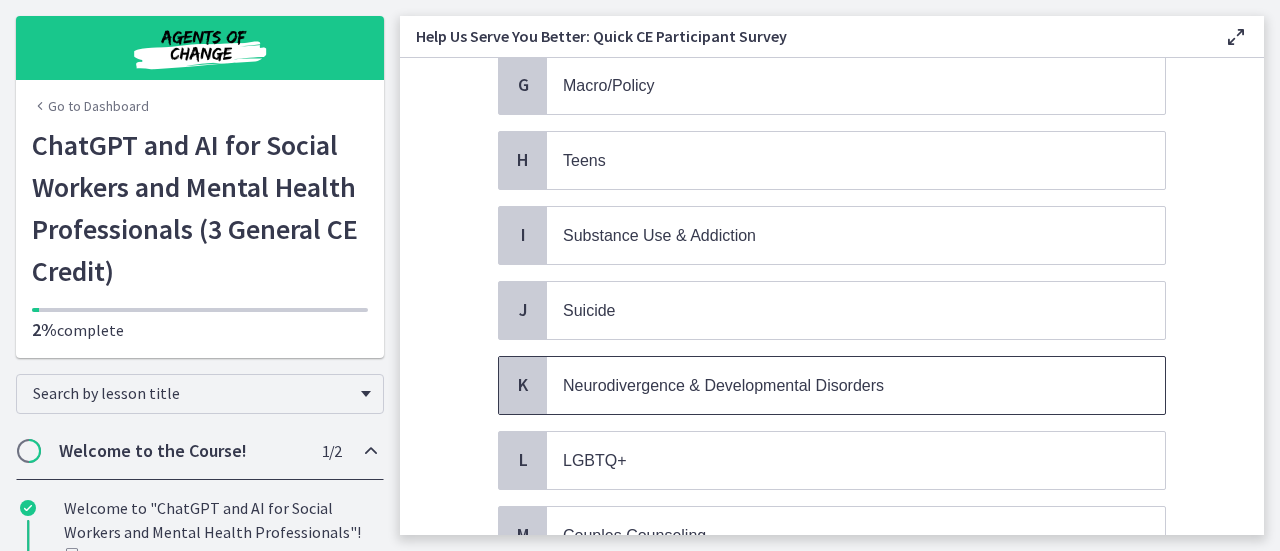 click on "Neurodivergence & Developmental Disorders" at bounding box center [836, 385] 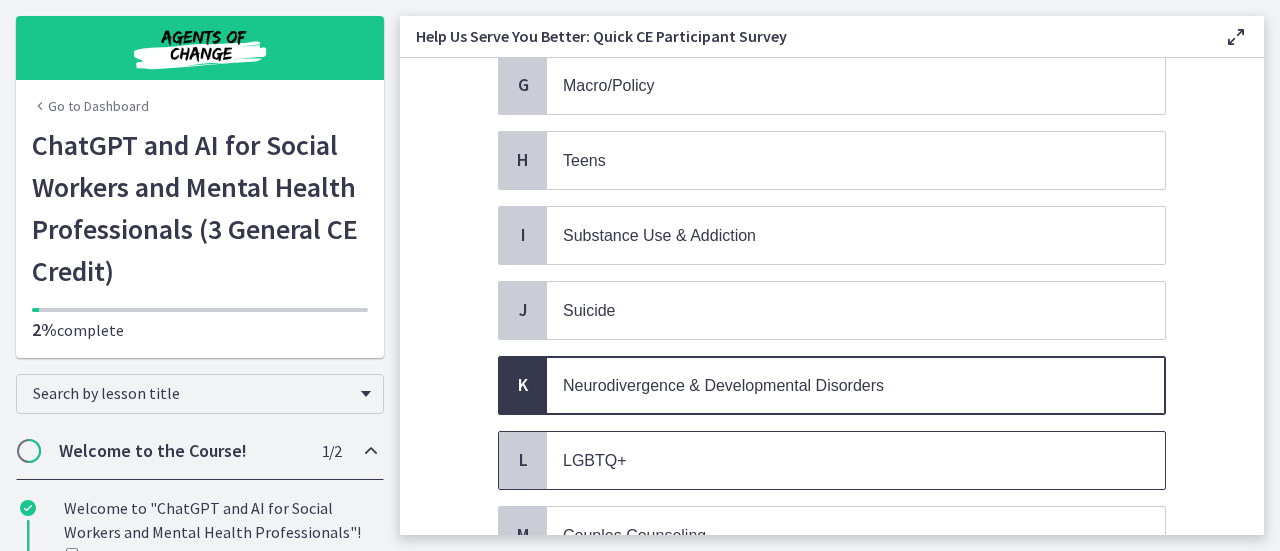 click on "LGBTQ+" at bounding box center (836, 460) 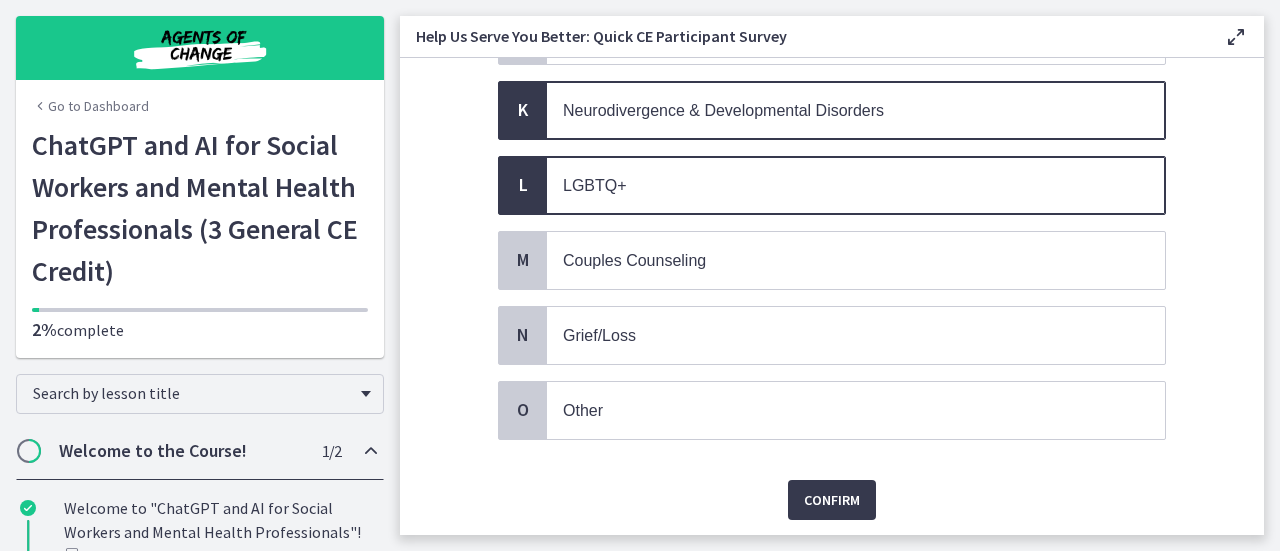 scroll, scrollTop: 920, scrollLeft: 0, axis: vertical 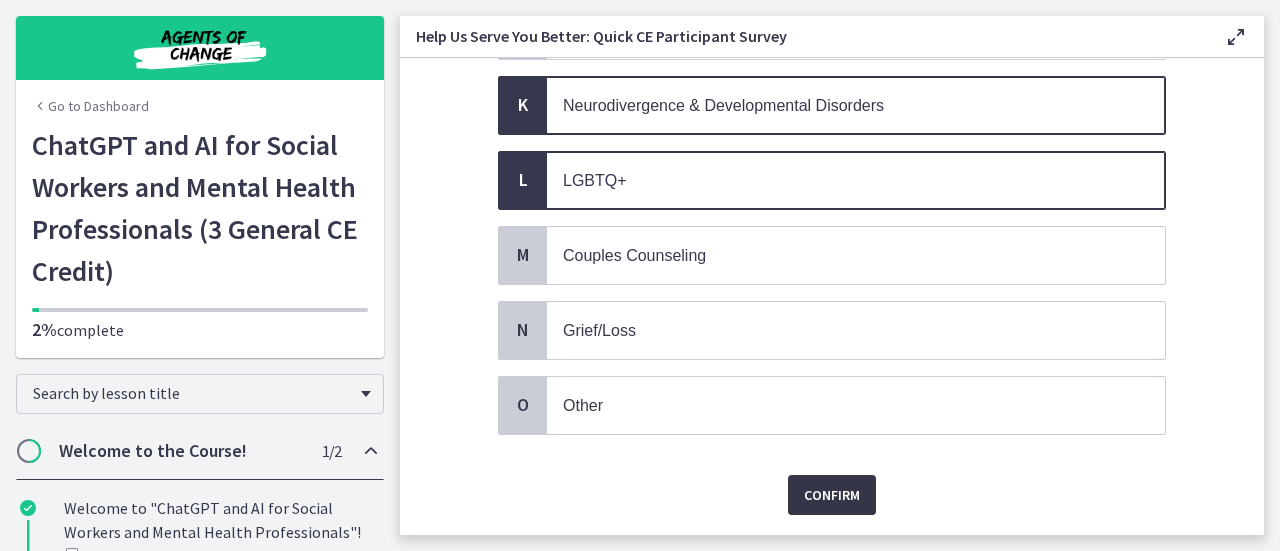 click on "Confirm" at bounding box center [832, 495] 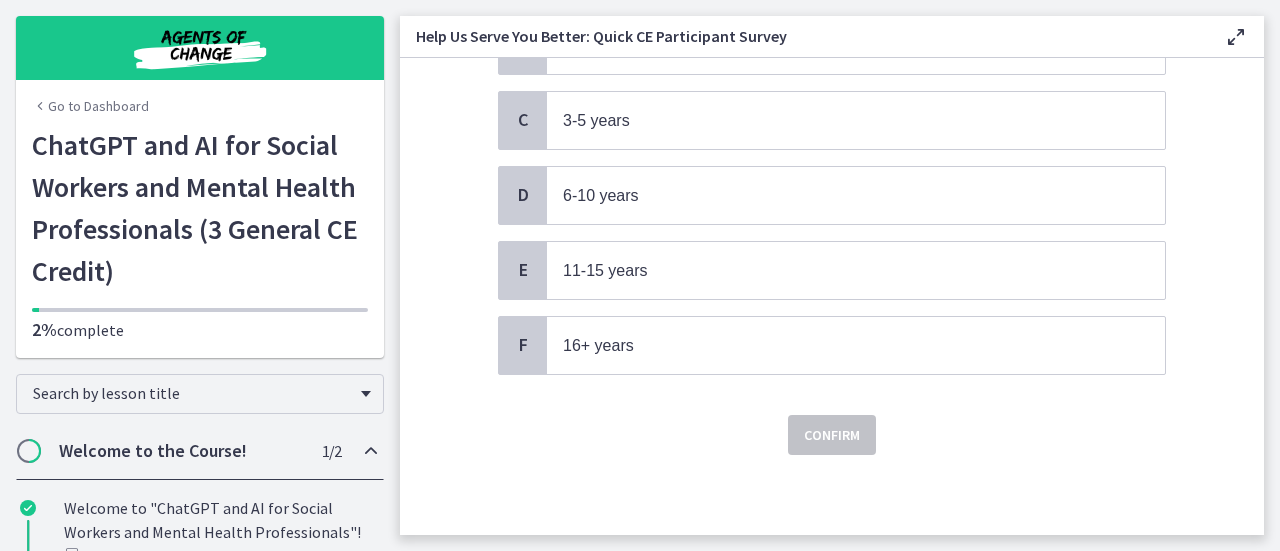 scroll, scrollTop: 0, scrollLeft: 0, axis: both 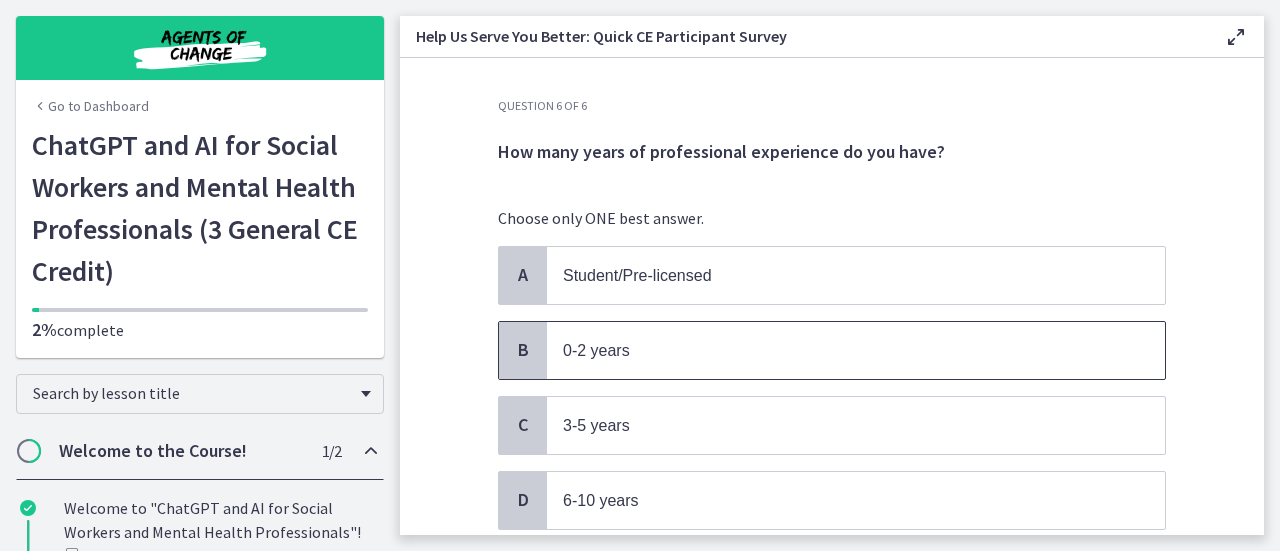 click on "0-2 years" at bounding box center [836, 350] 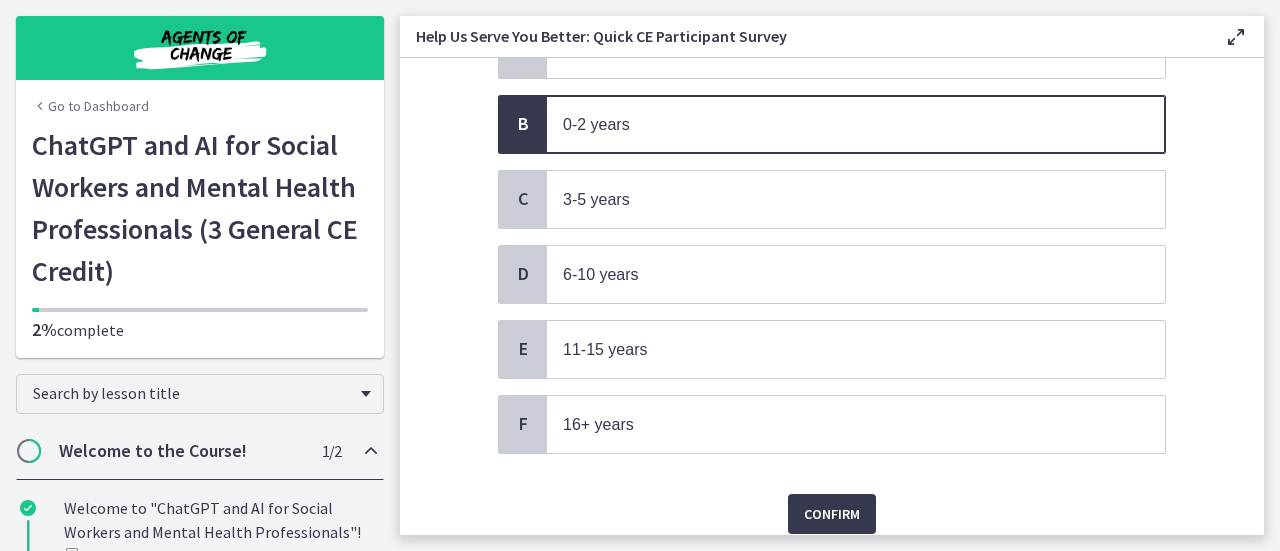 scroll, scrollTop: 294, scrollLeft: 0, axis: vertical 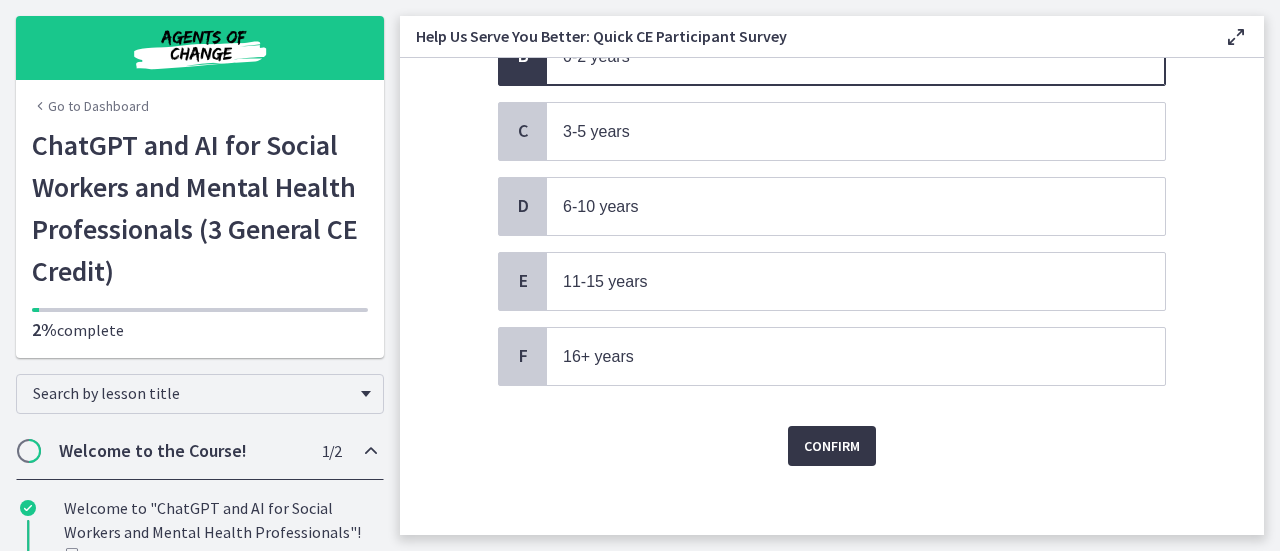 click on "Confirm" at bounding box center (832, 446) 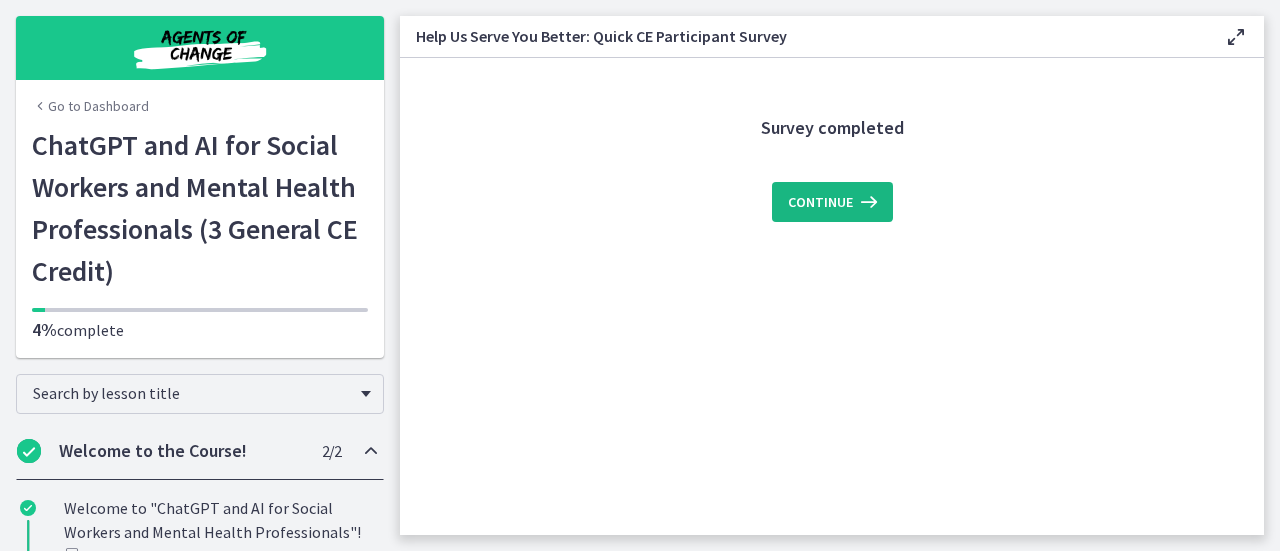 scroll, scrollTop: 0, scrollLeft: 0, axis: both 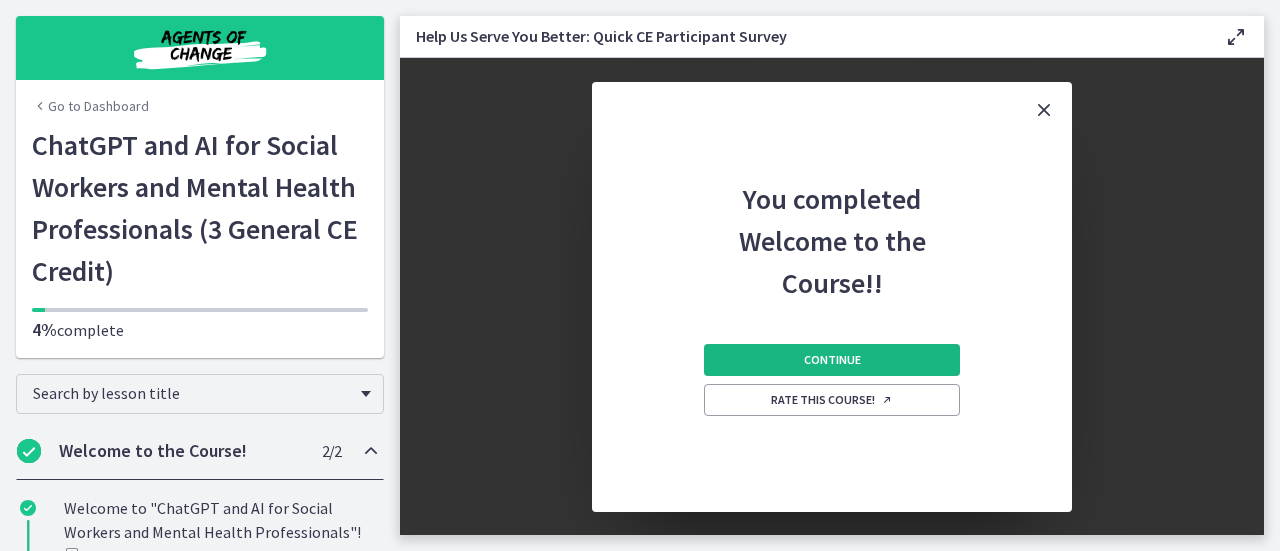 click on "Continue" at bounding box center [832, 360] 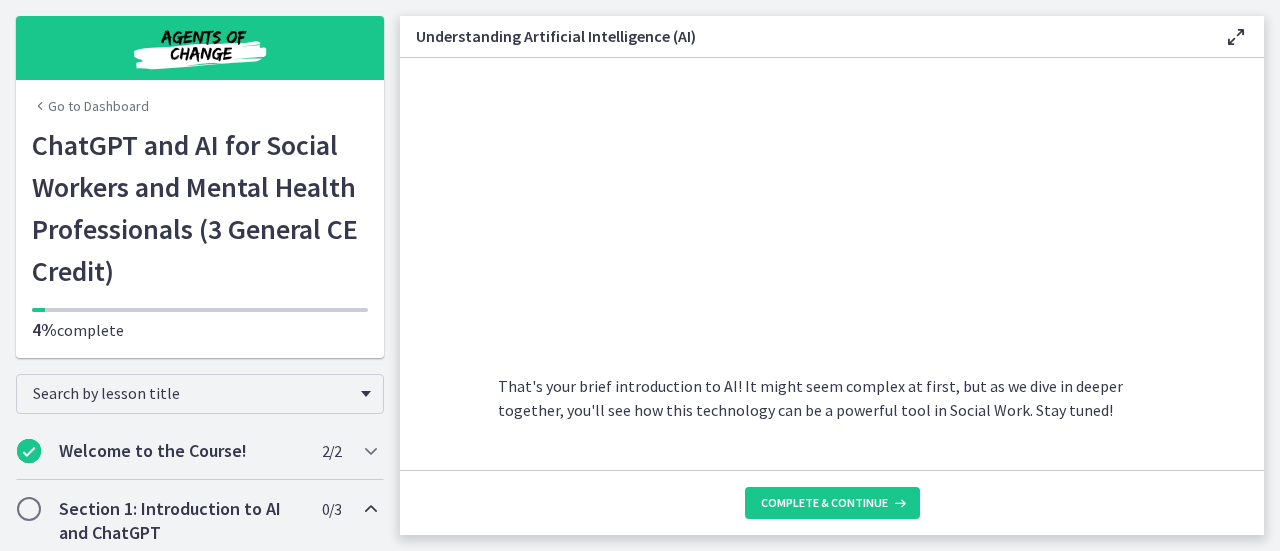 scroll, scrollTop: 1058, scrollLeft: 0, axis: vertical 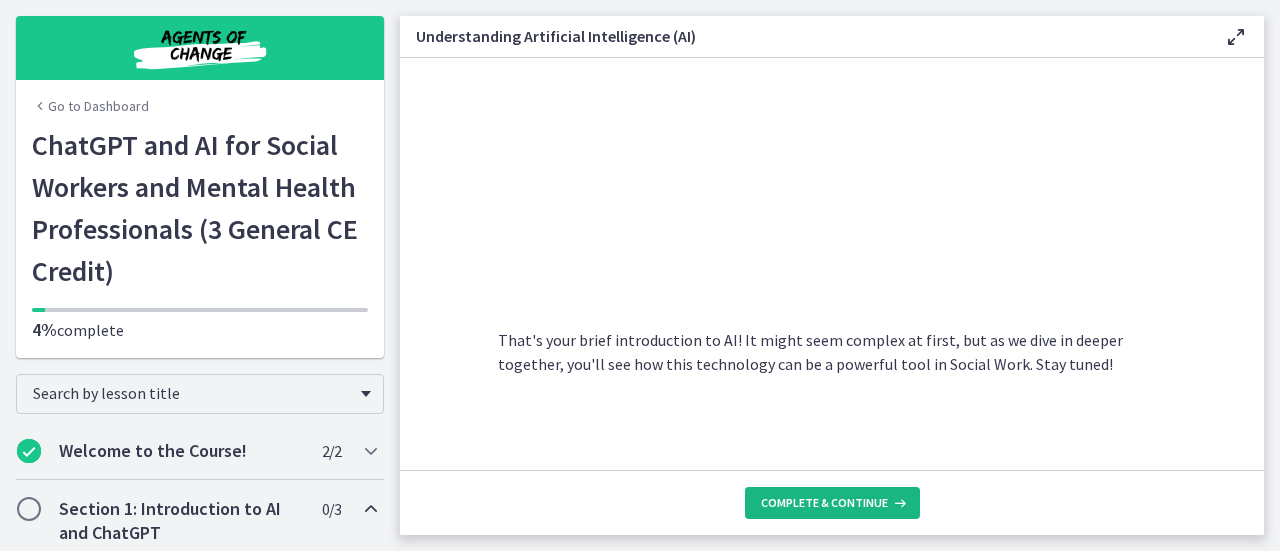 click on "Complete & continue" at bounding box center [824, 503] 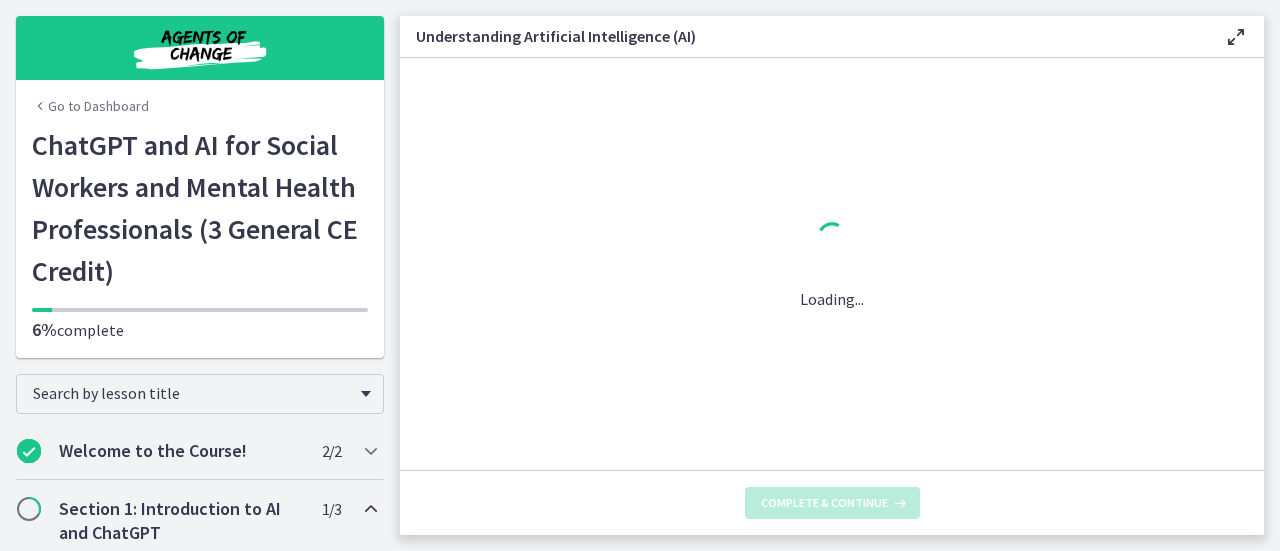 scroll, scrollTop: 0, scrollLeft: 0, axis: both 